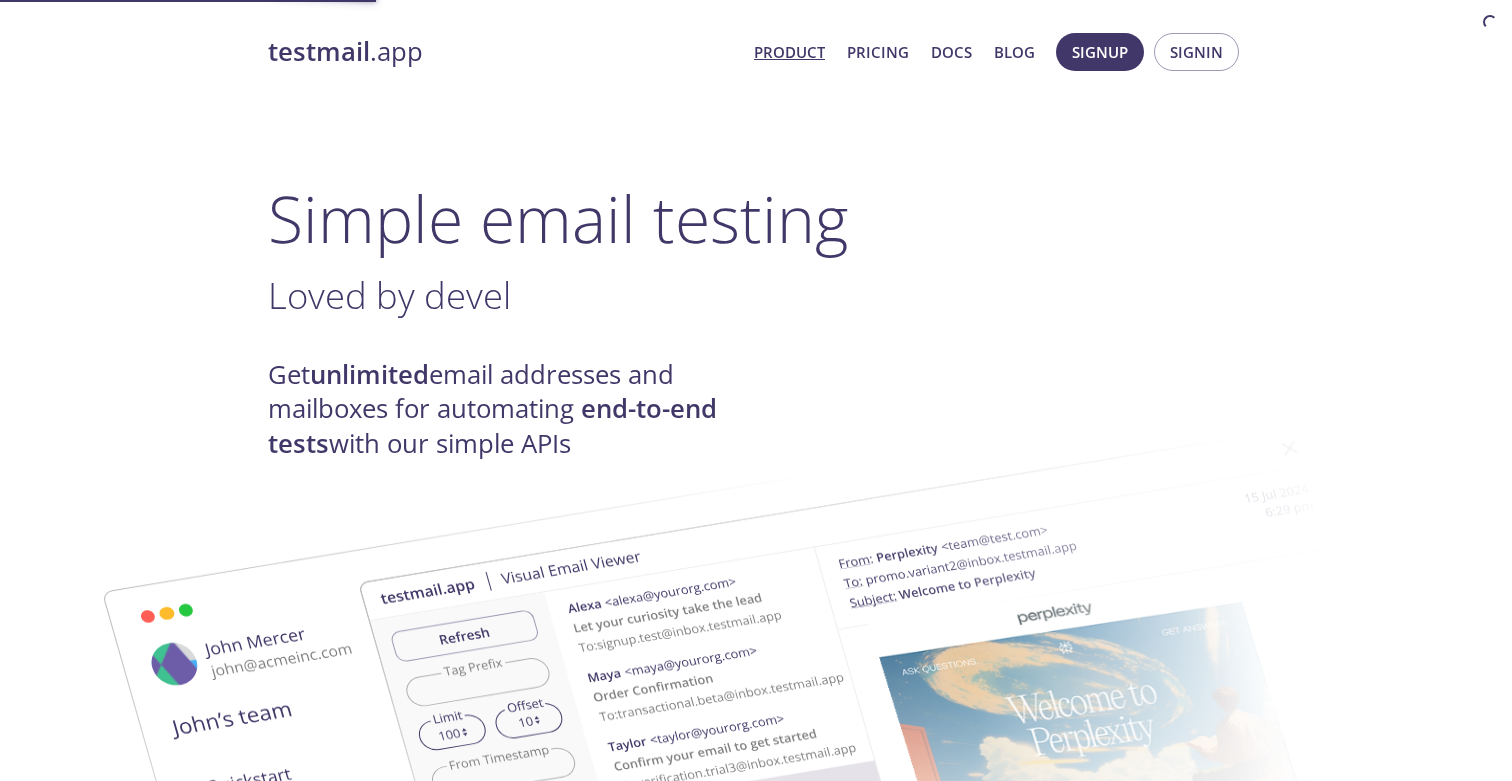 scroll, scrollTop: 0, scrollLeft: 0, axis: both 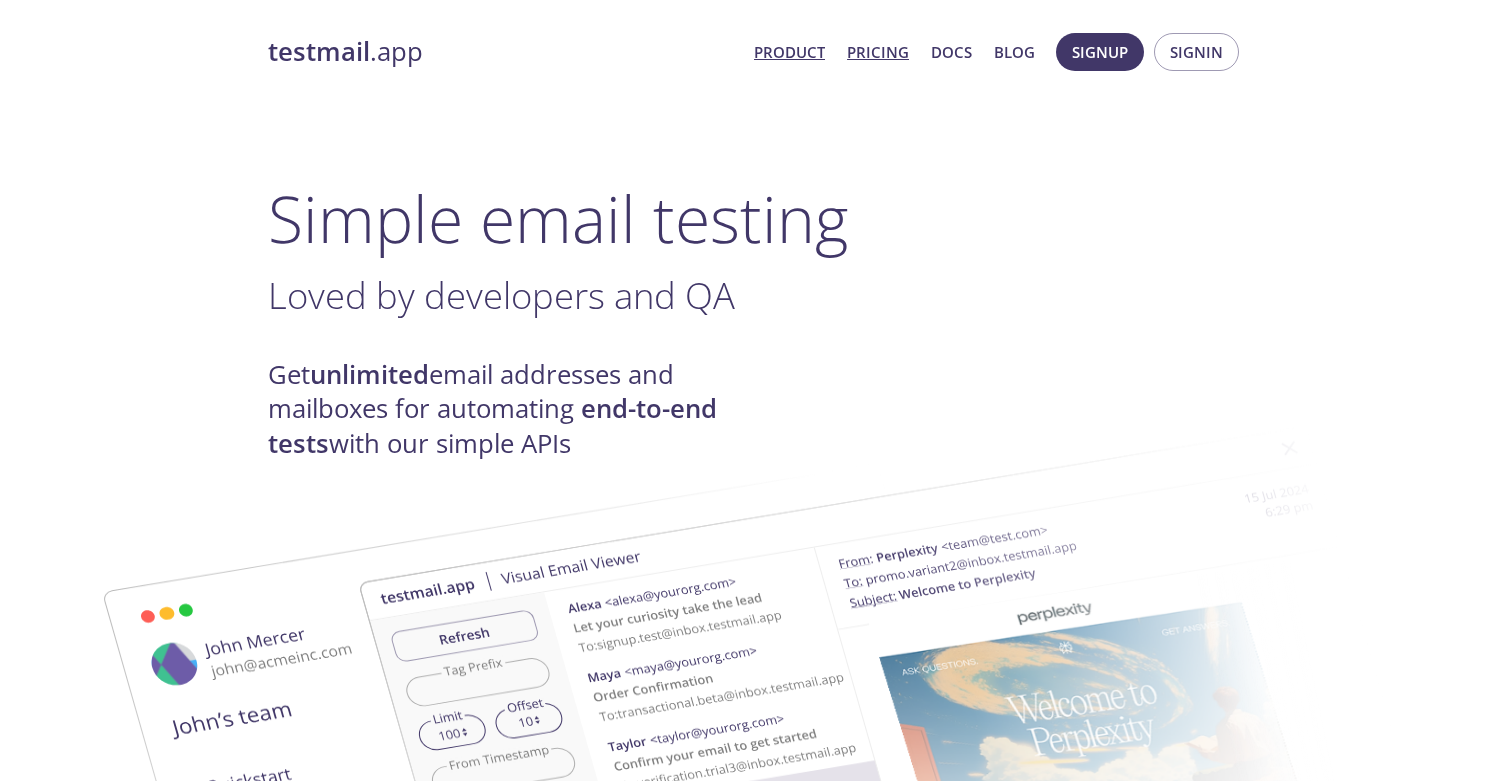 click on "Pricing" at bounding box center [878, 52] 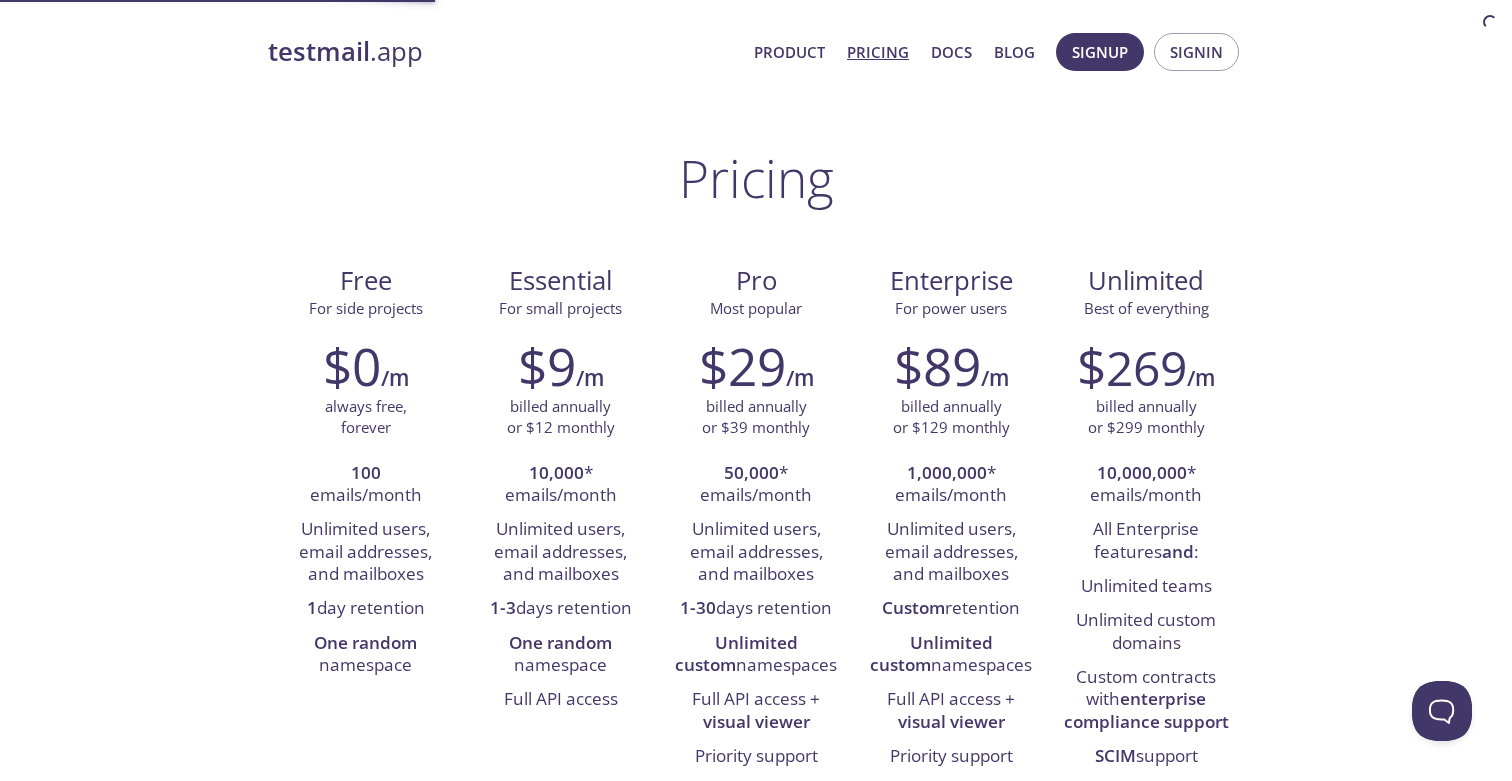 scroll, scrollTop: 0, scrollLeft: 0, axis: both 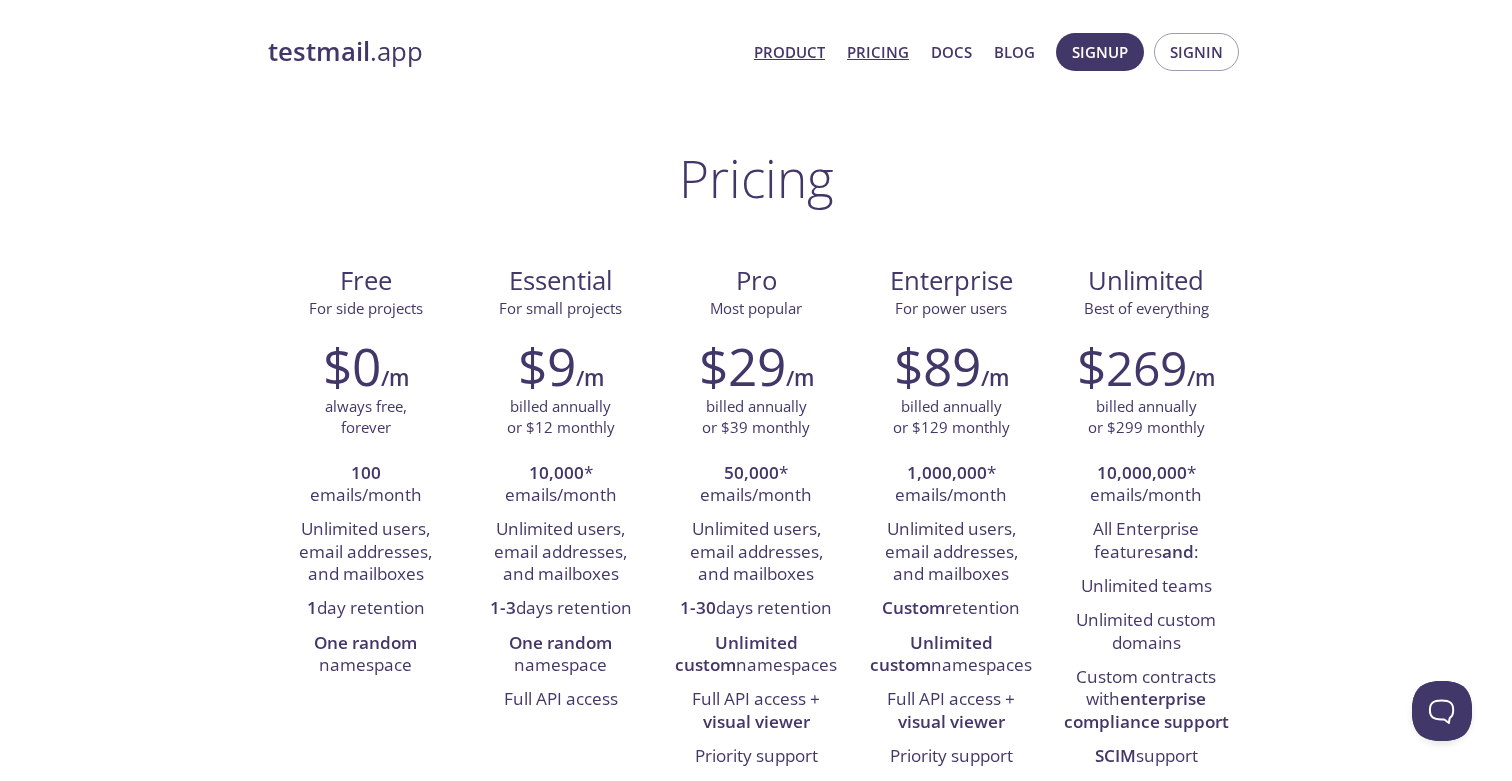 click on "Product" at bounding box center [789, 52] 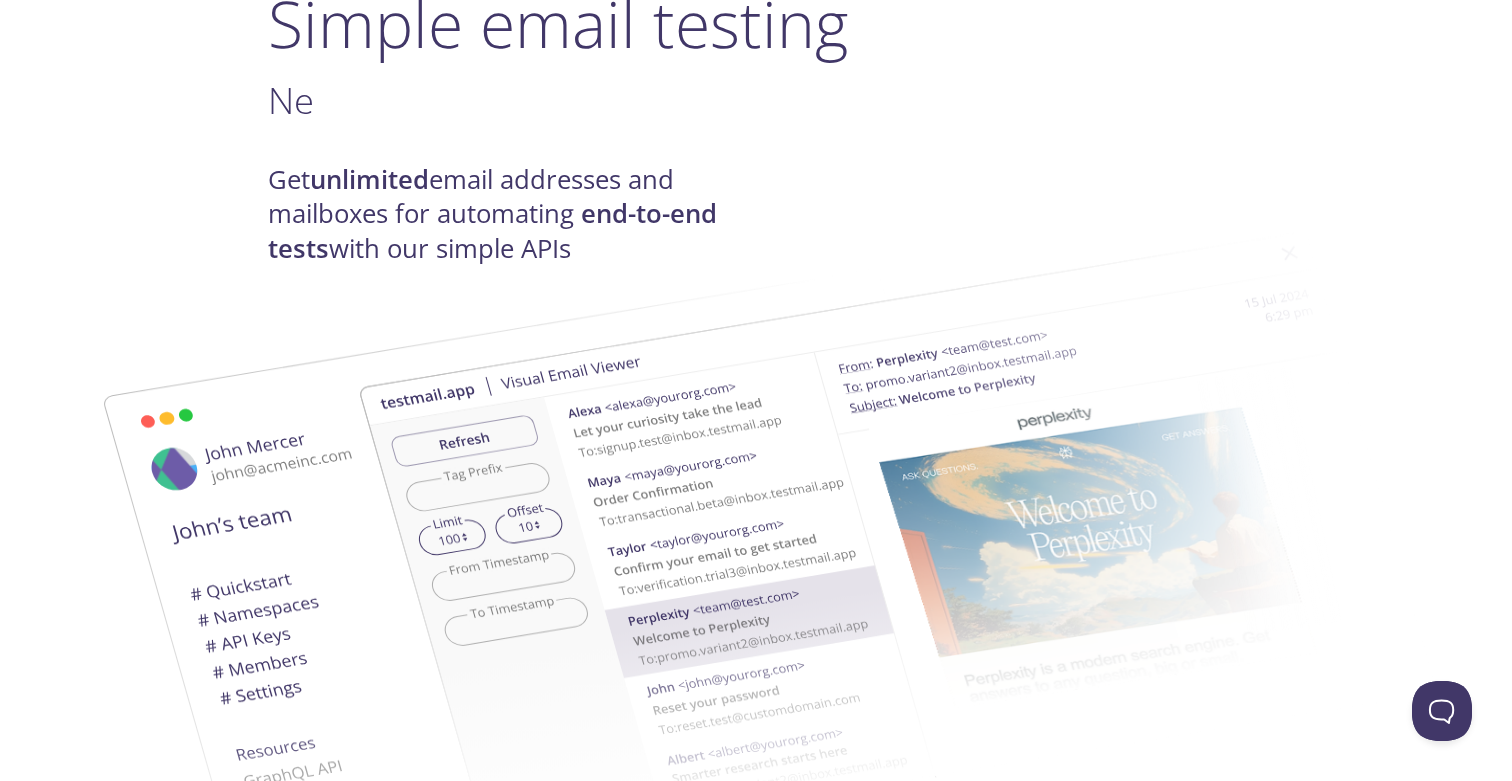 scroll, scrollTop: 0, scrollLeft: 0, axis: both 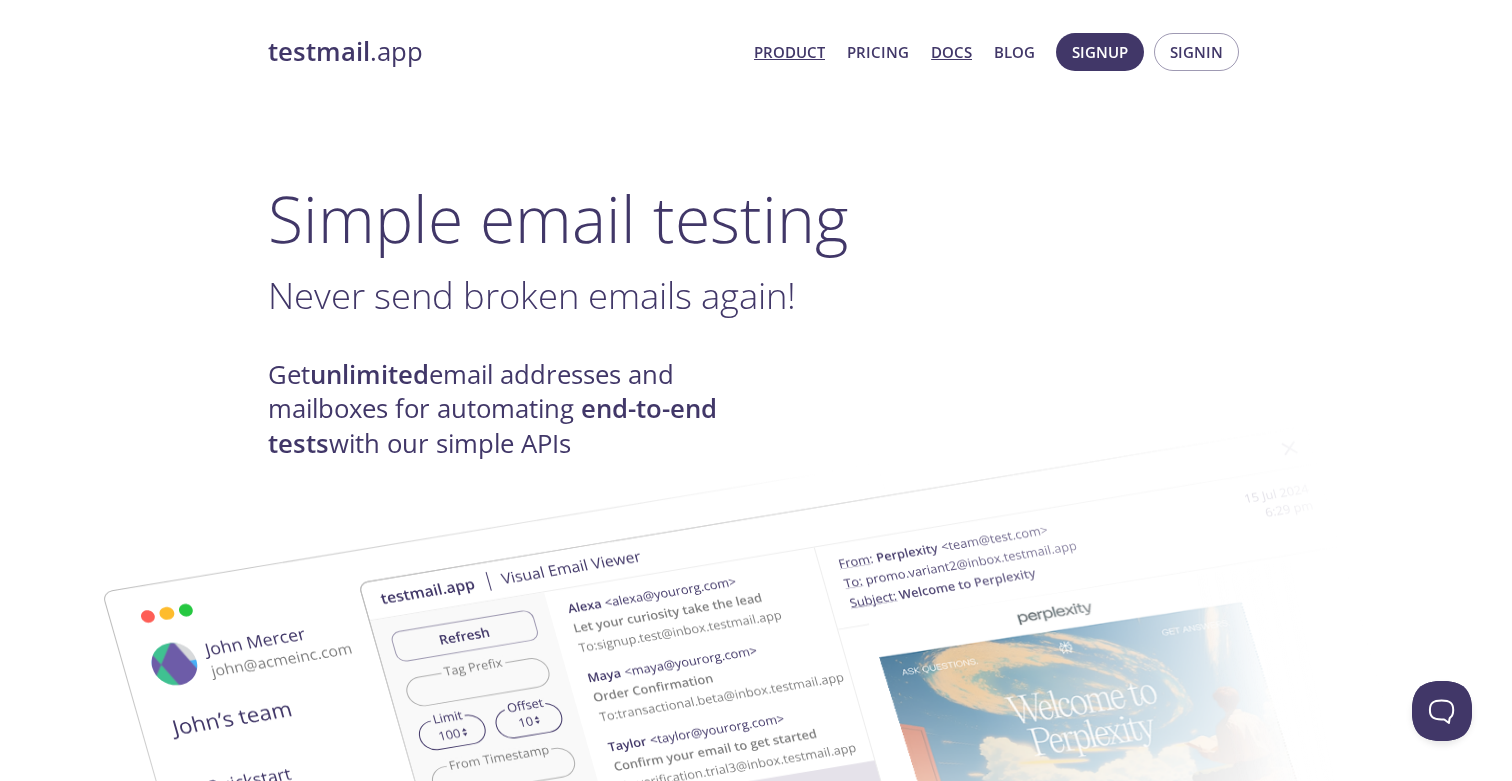 click on "Docs" at bounding box center (951, 52) 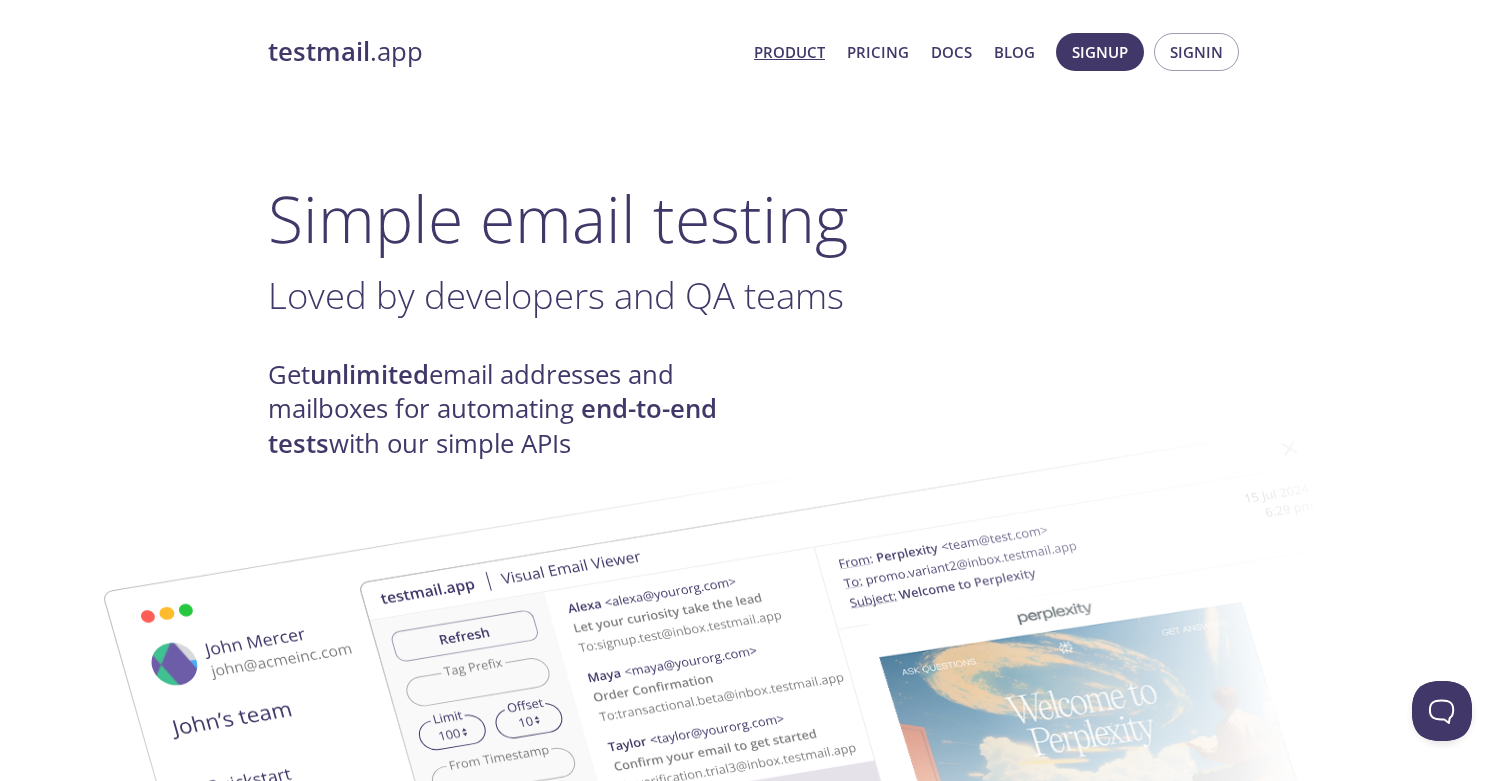 click on "Product" at bounding box center (789, 52) 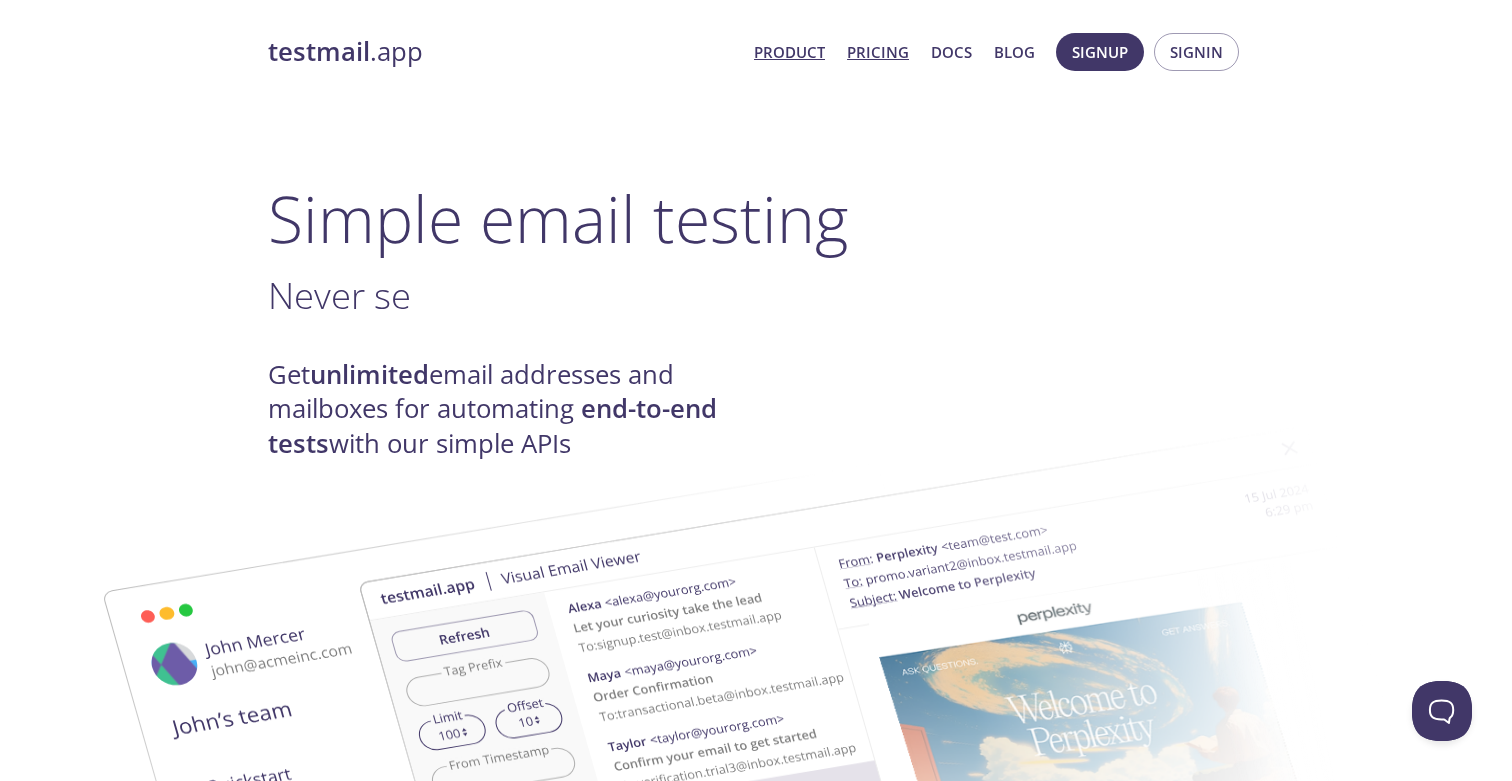 click on "Pricing" at bounding box center (878, 52) 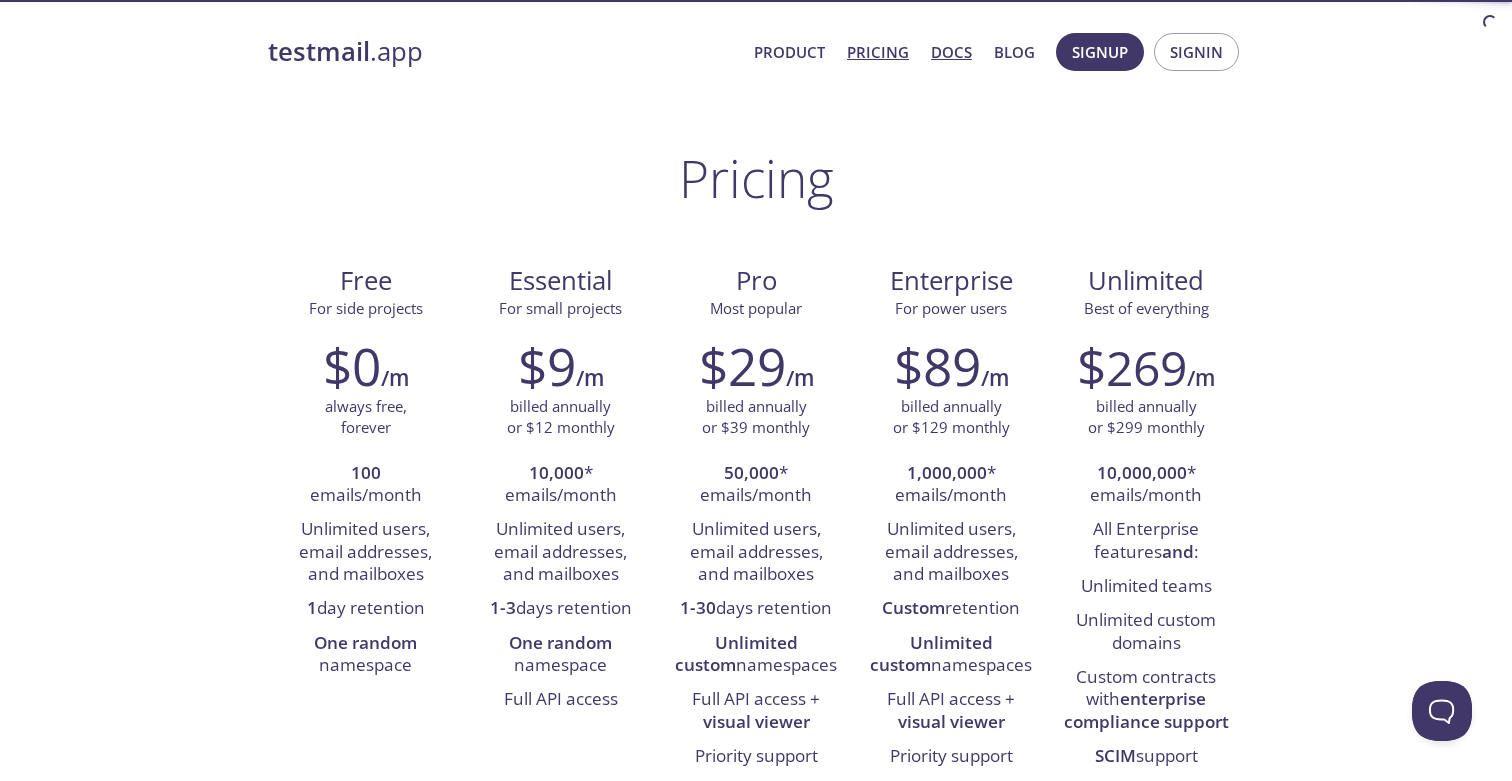 click on "Docs" at bounding box center (951, 52) 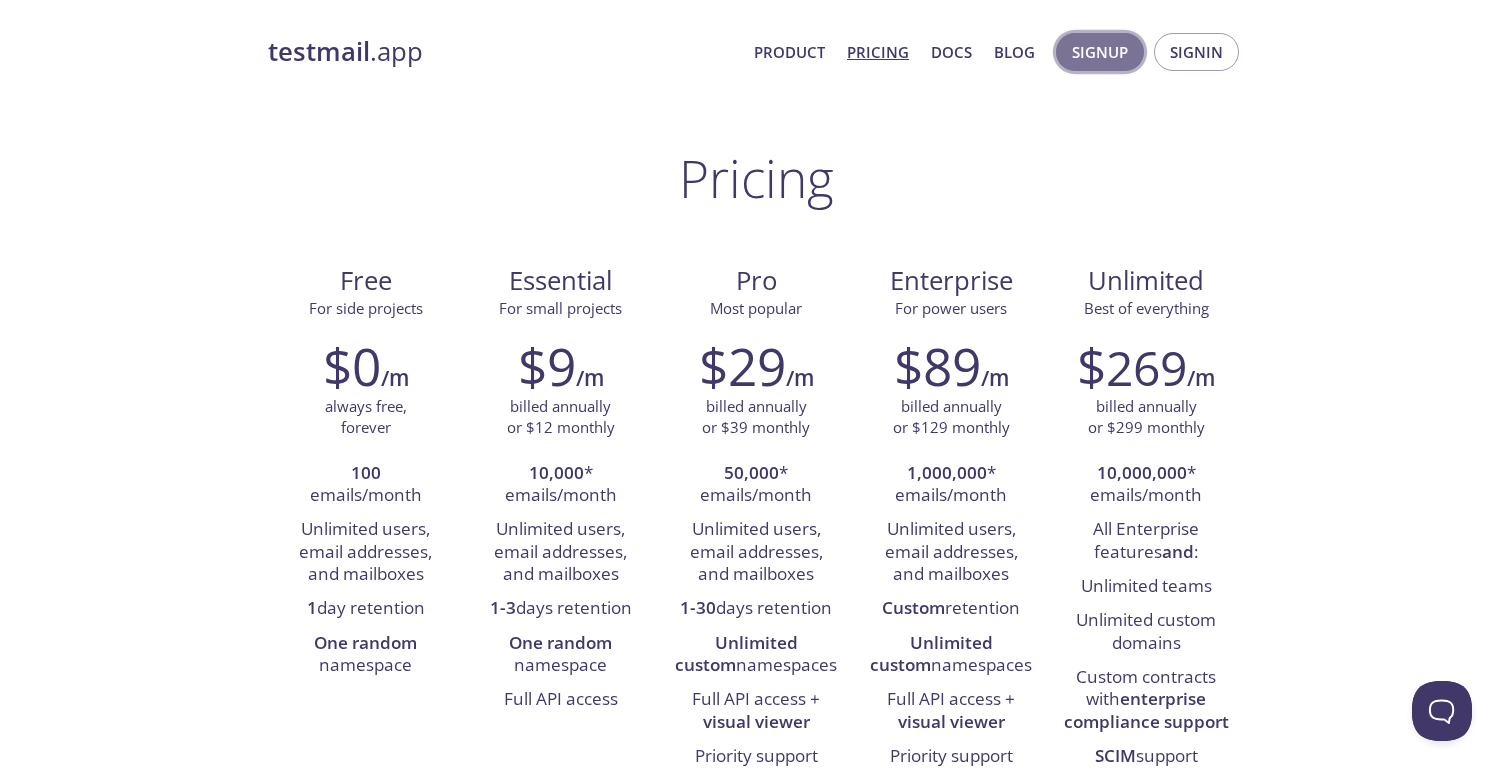 click on "Signup" at bounding box center (1100, 52) 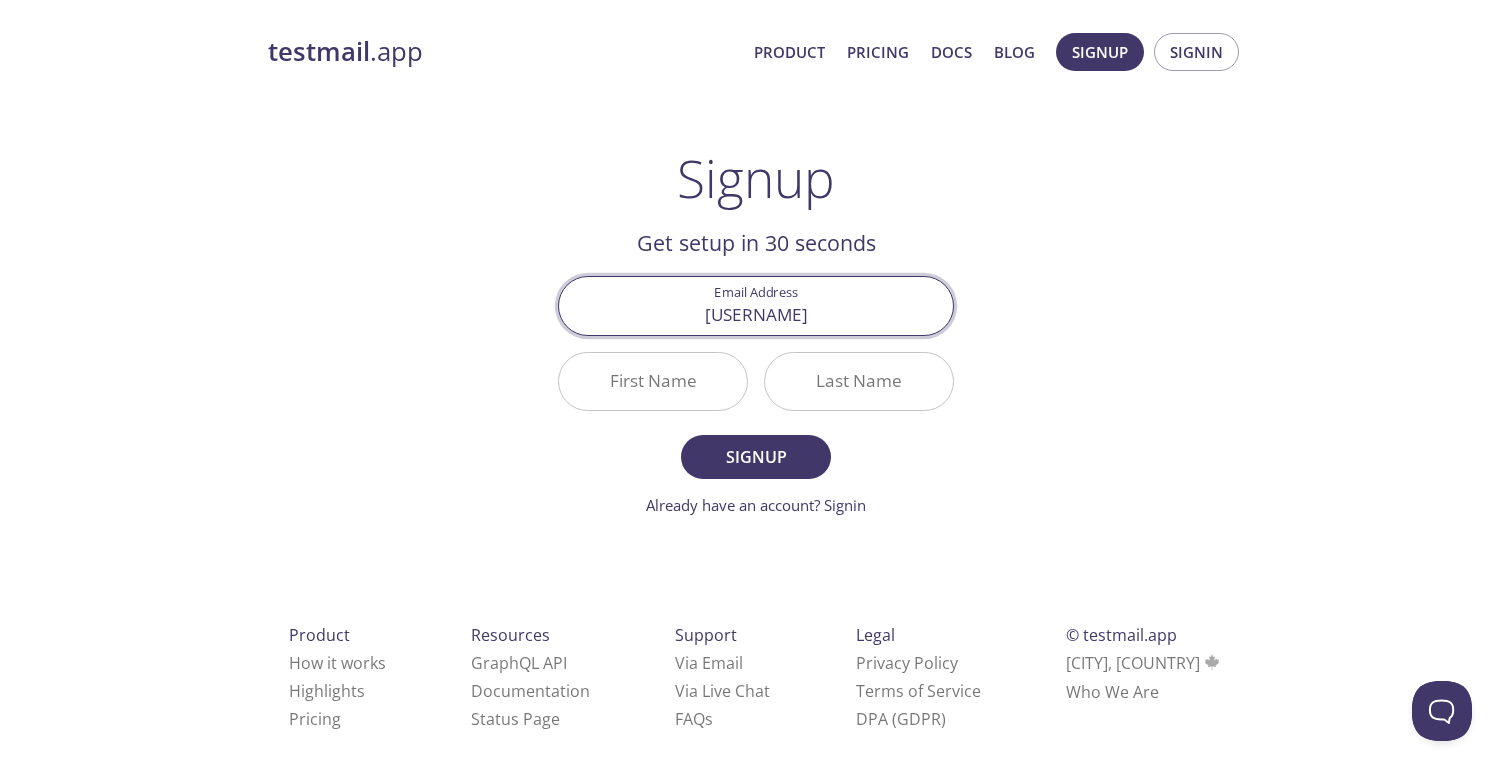 type on "[EMAIL]" 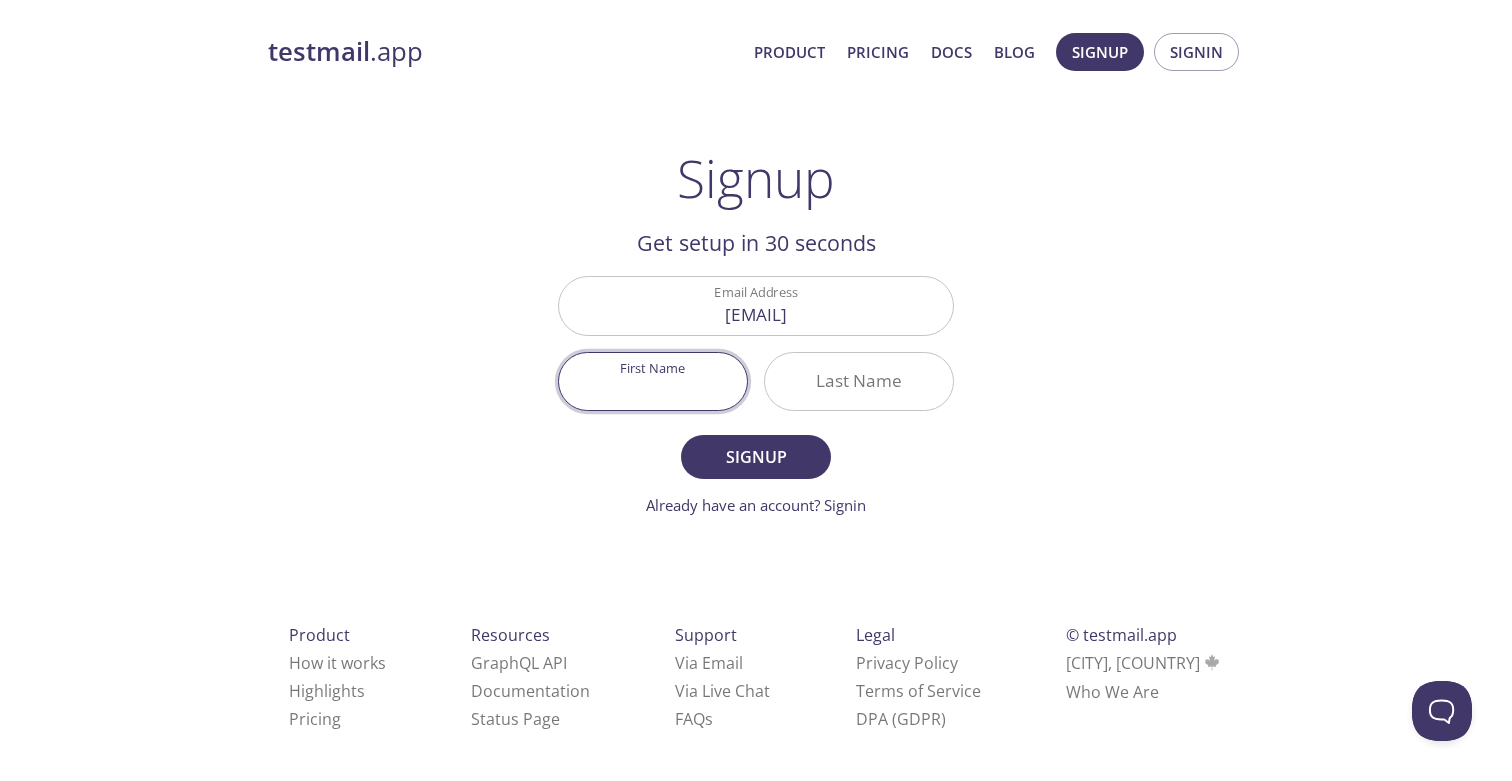click on "First Name" at bounding box center (653, 381) 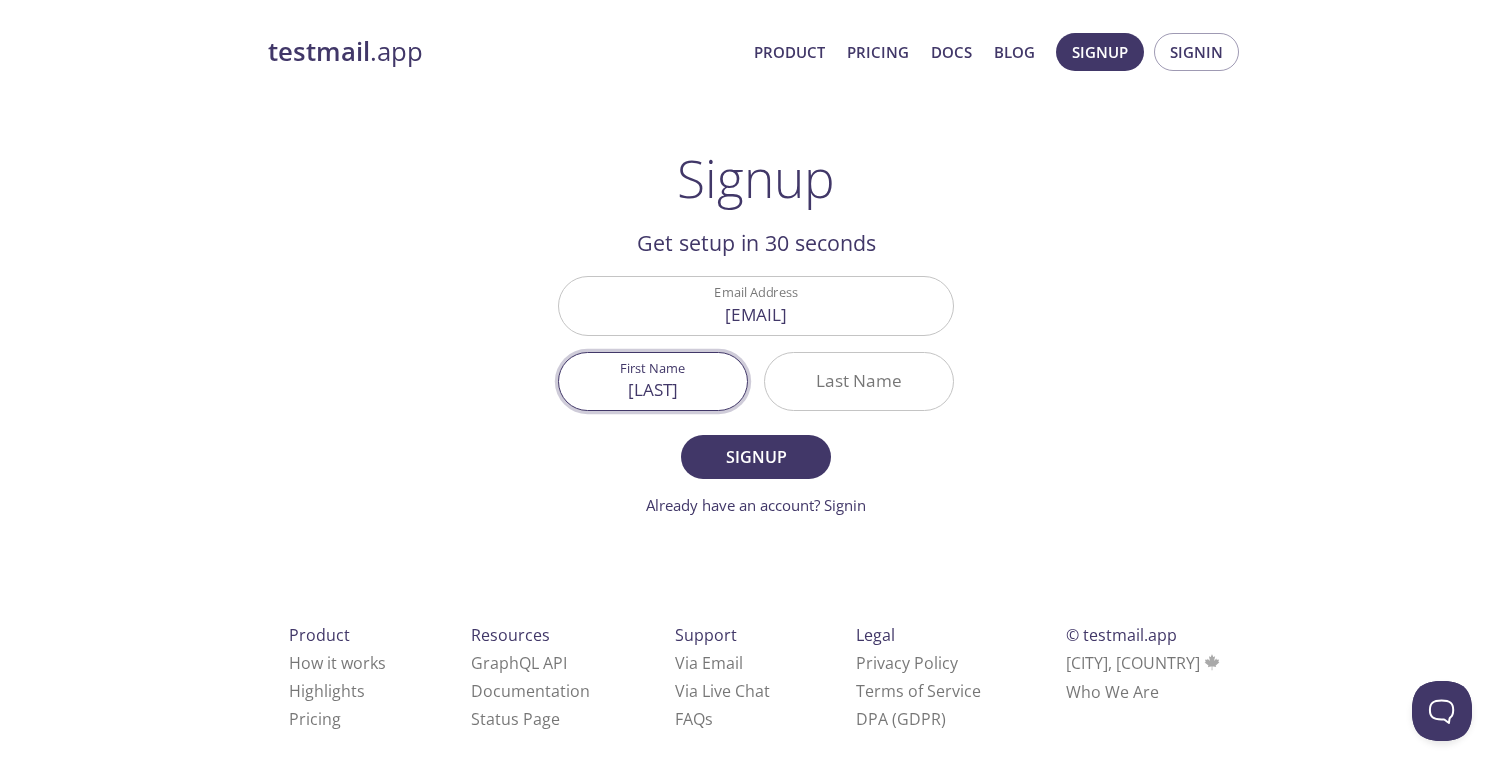 type on "[LAST]" 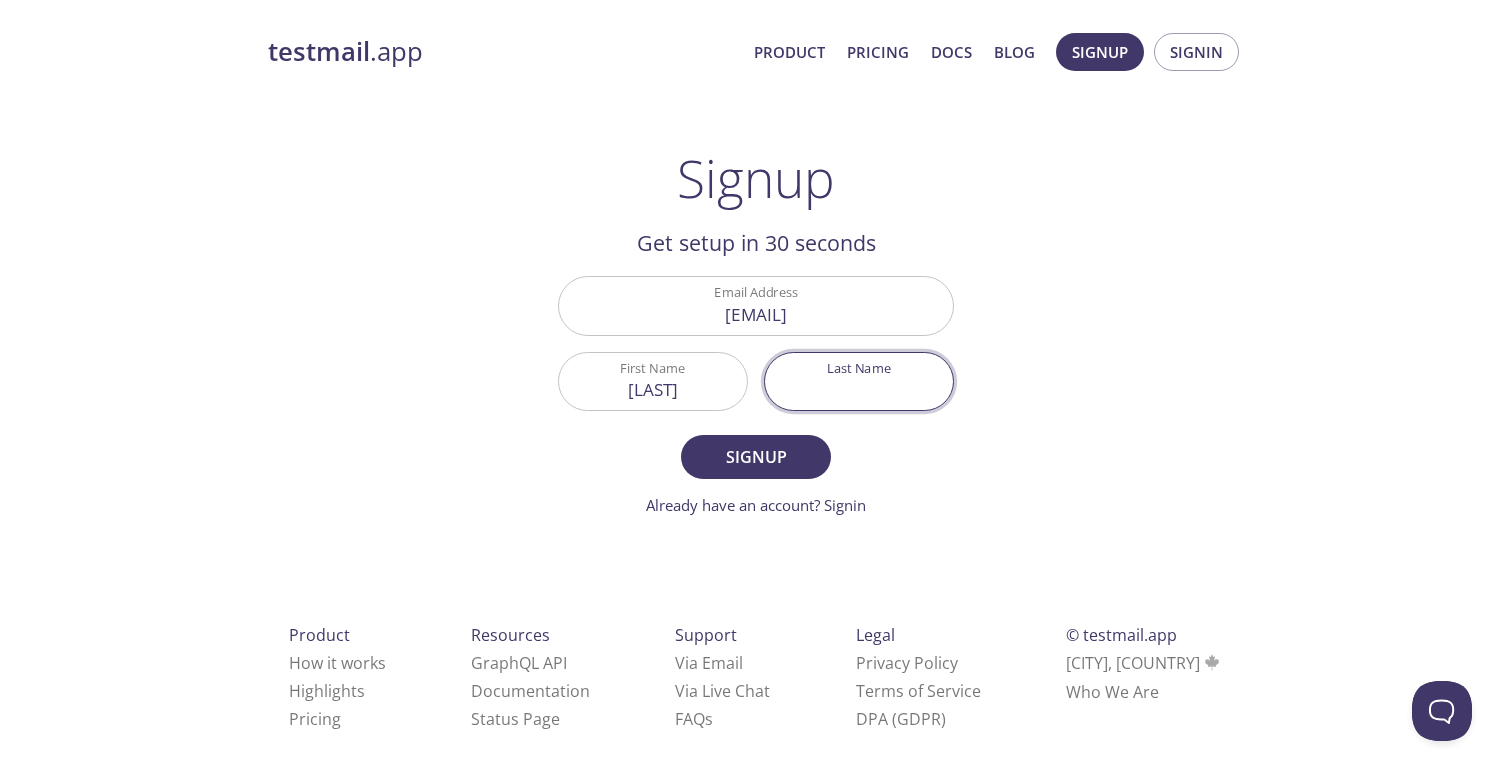 click on "Last Name" at bounding box center [859, 381] 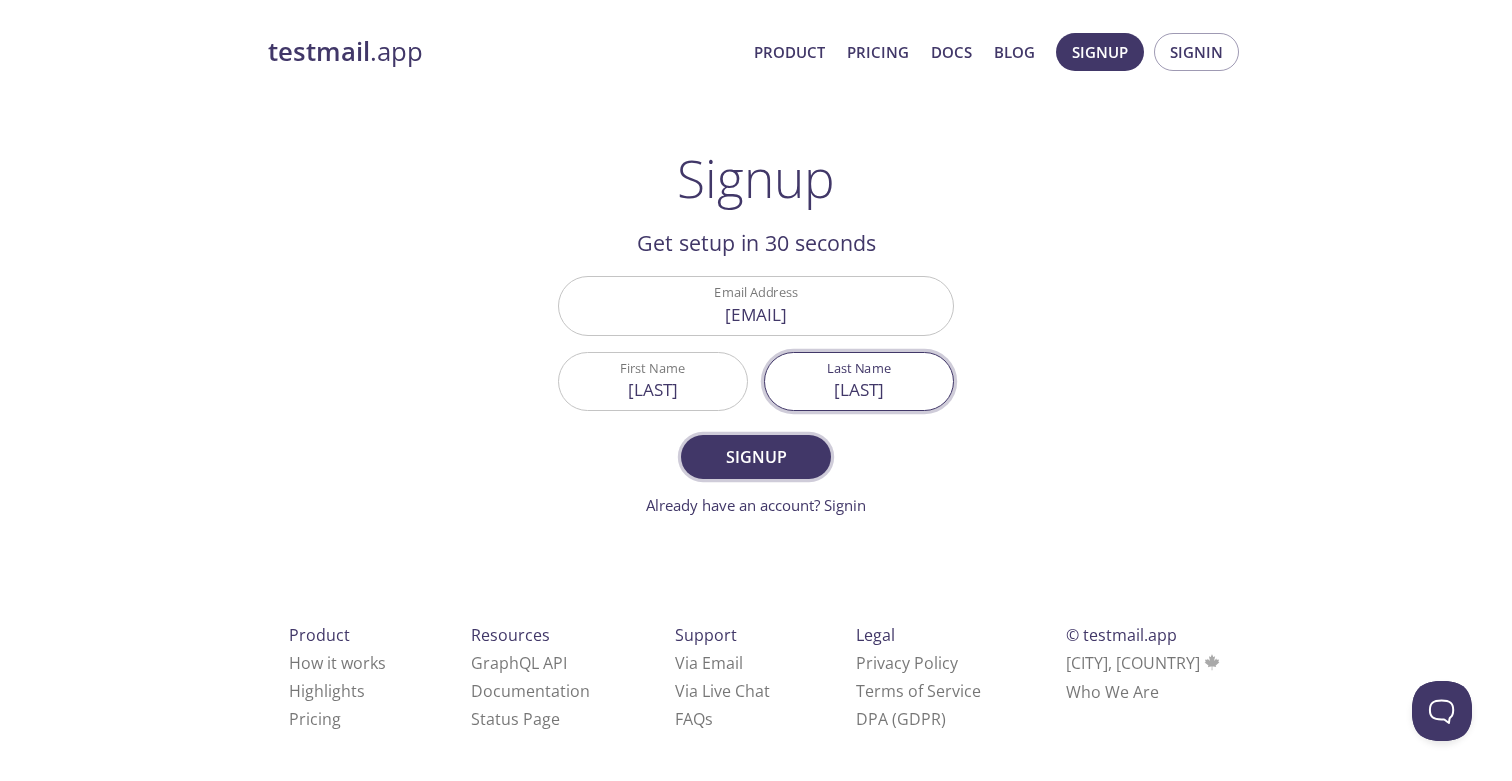 type on "[LAST]" 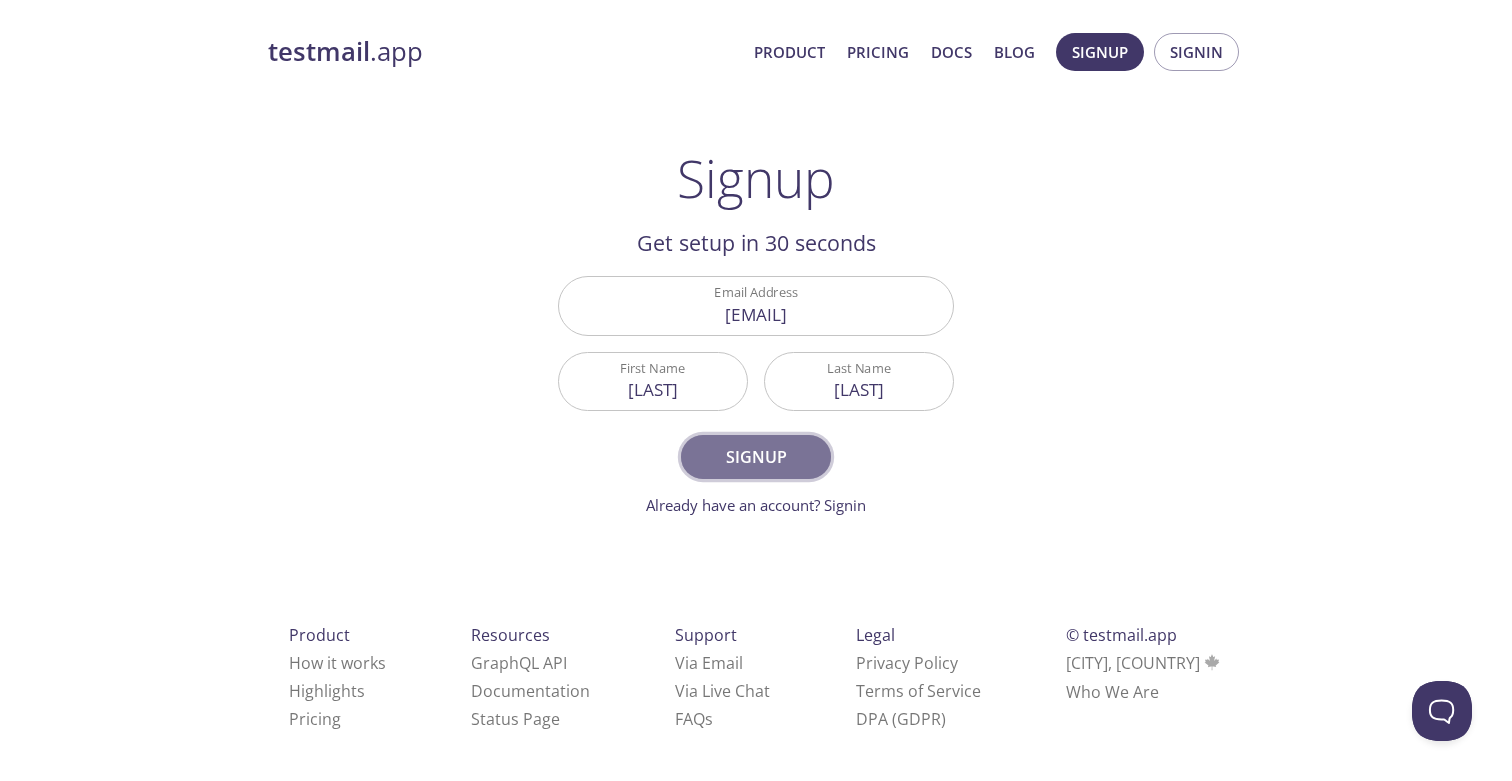 click on "Signup" at bounding box center [756, 457] 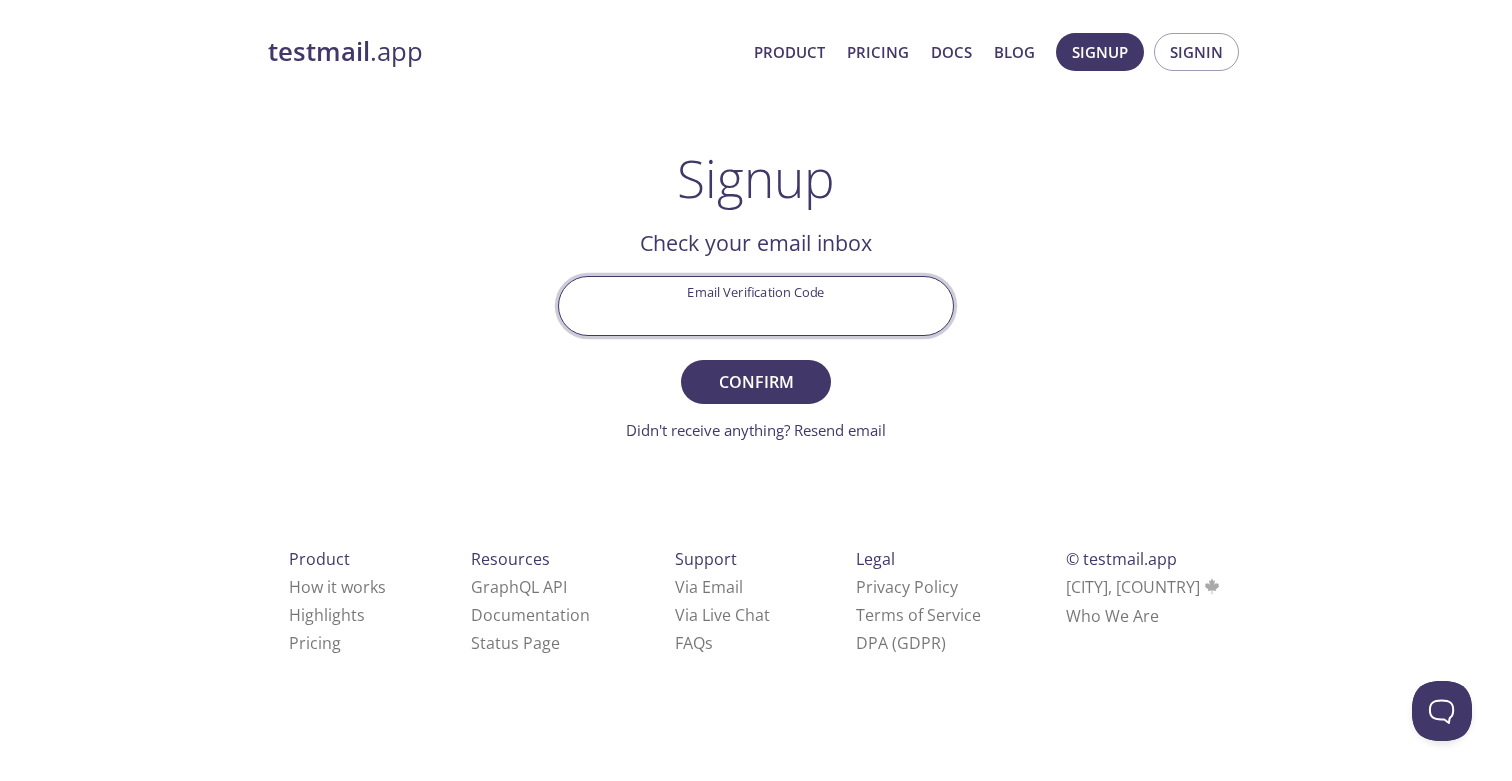 click on "Email Verification Code" at bounding box center (756, 305) 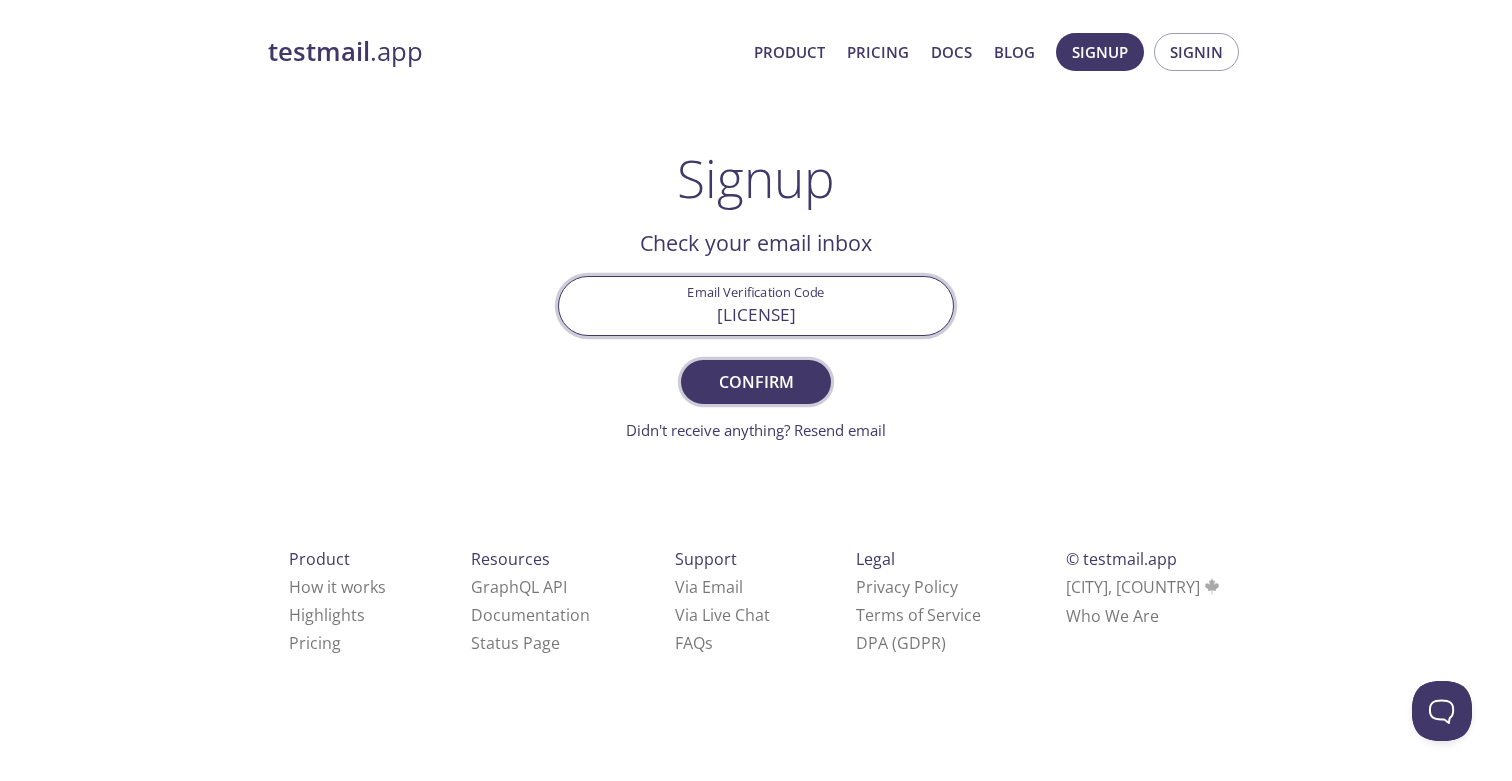 type on "[LICENSE]" 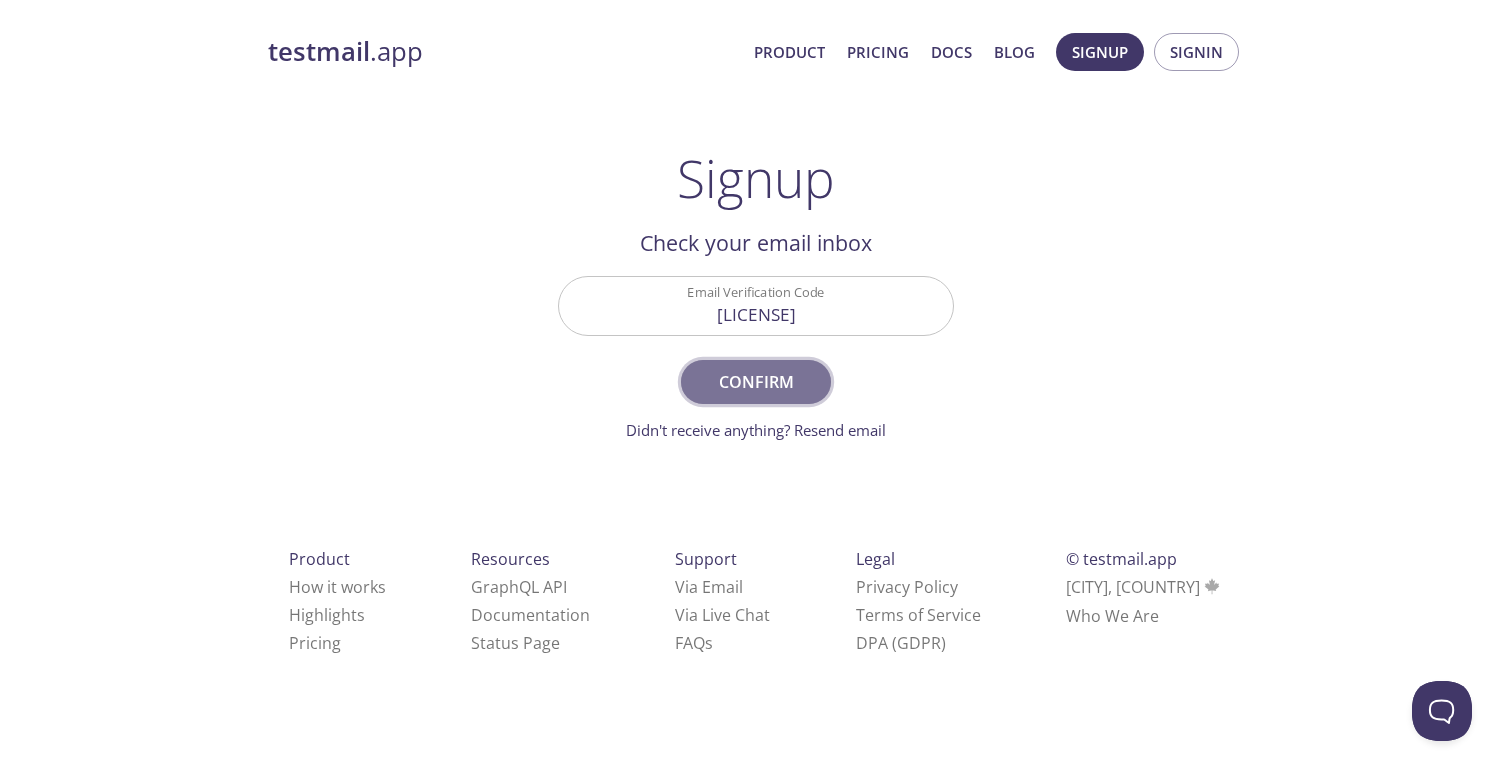 click on "Confirm" at bounding box center (756, 382) 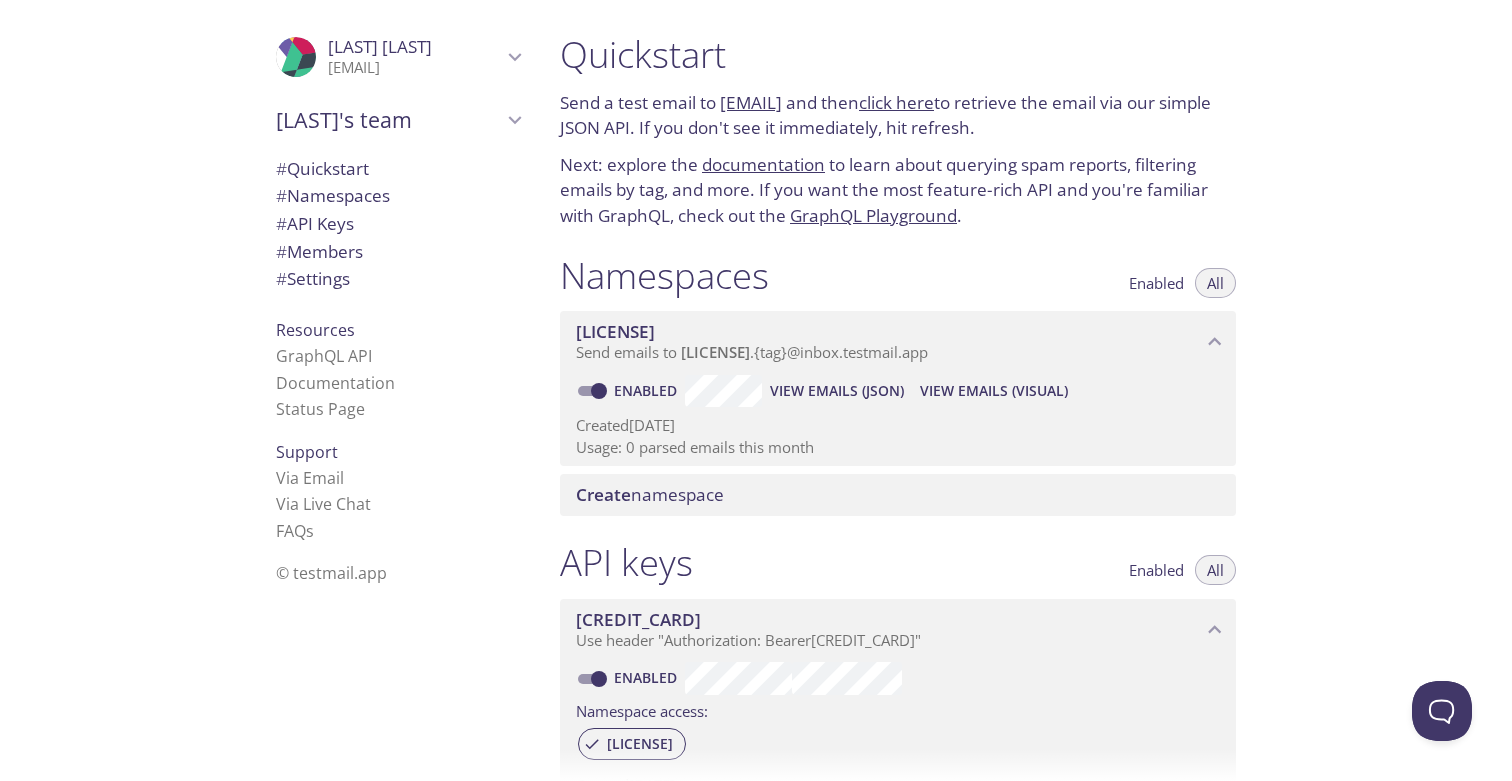 click on "#  API Keys" at bounding box center (398, 224) 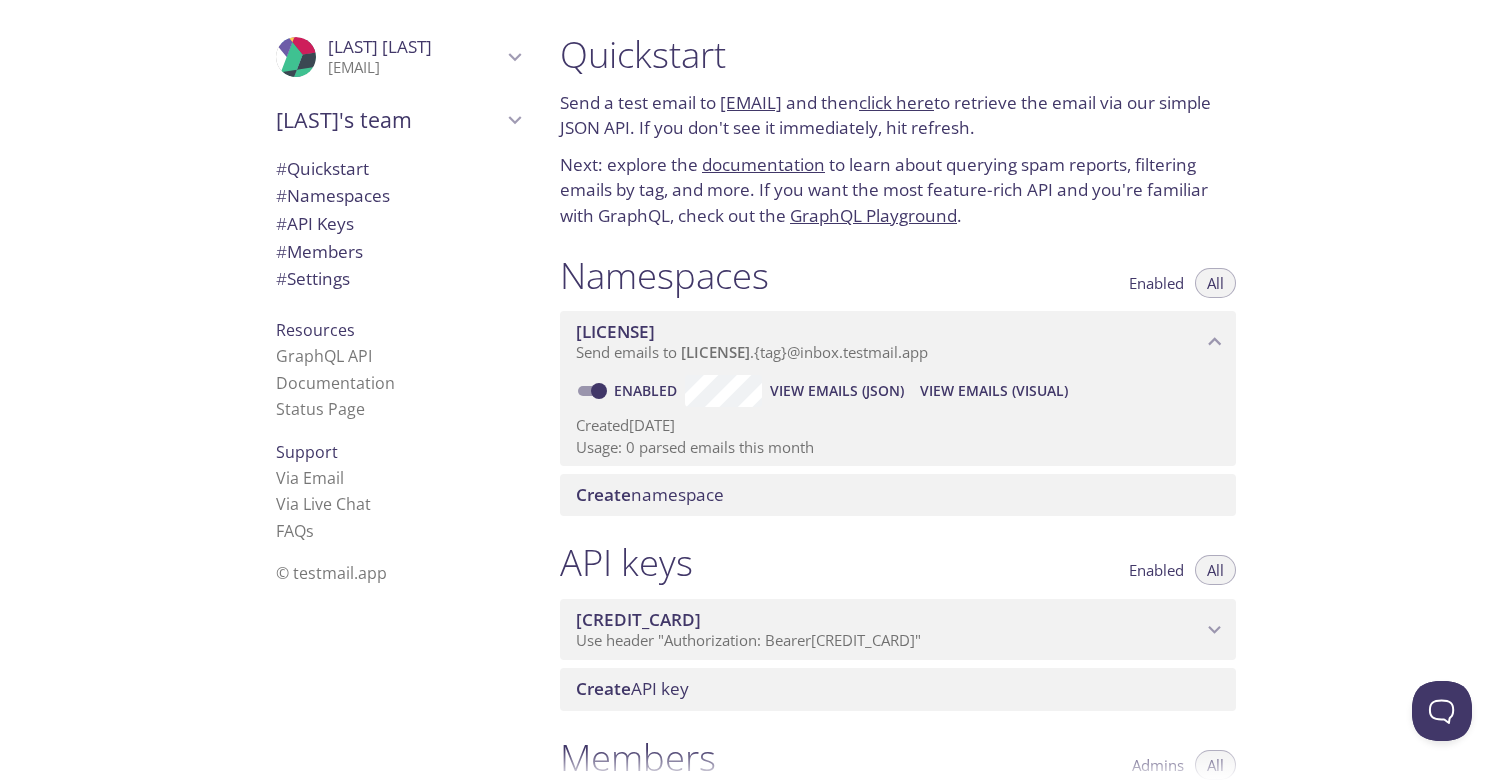 click on "[CREDIT_CARD]" at bounding box center [638, 619] 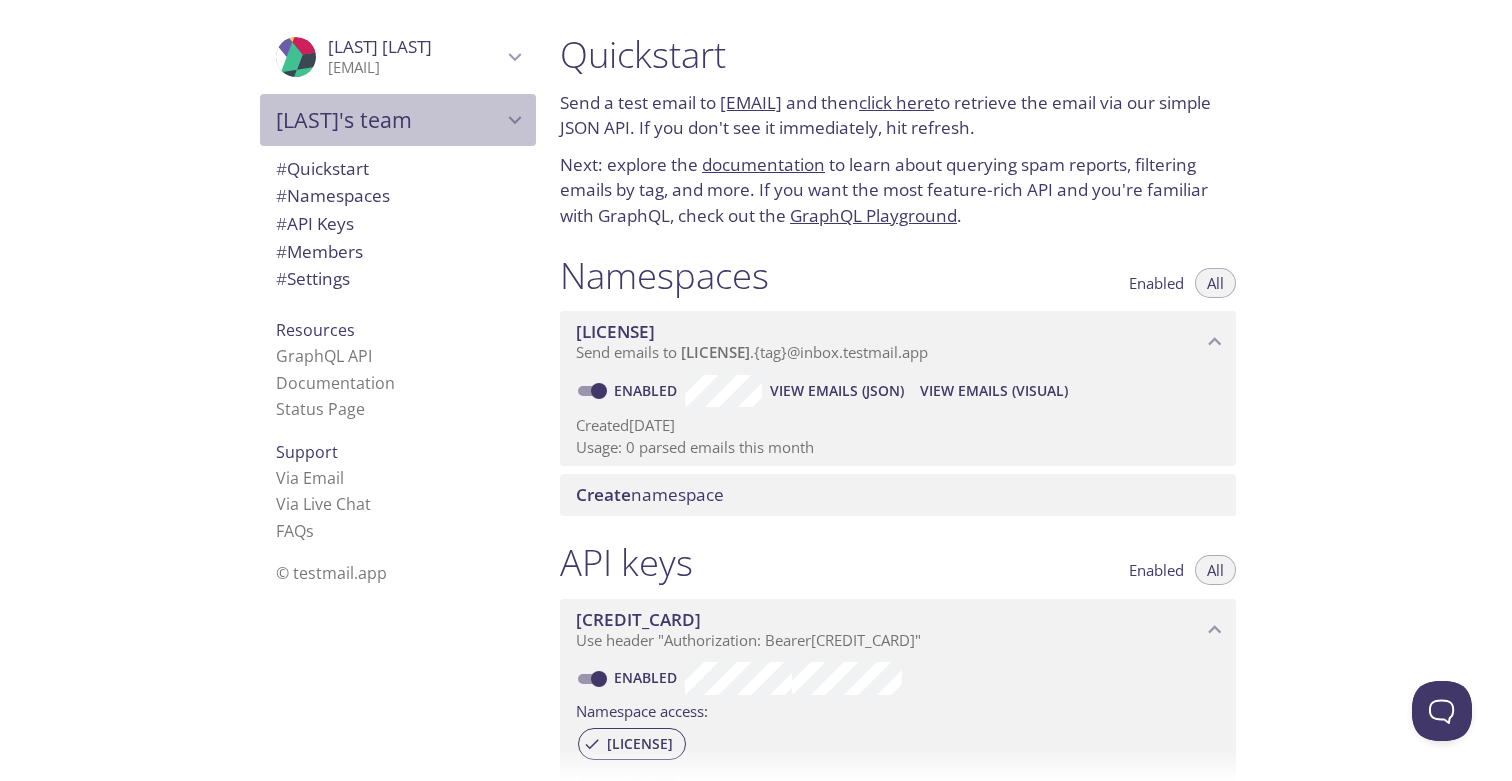 click on "[LAST]'s team" at bounding box center [389, 120] 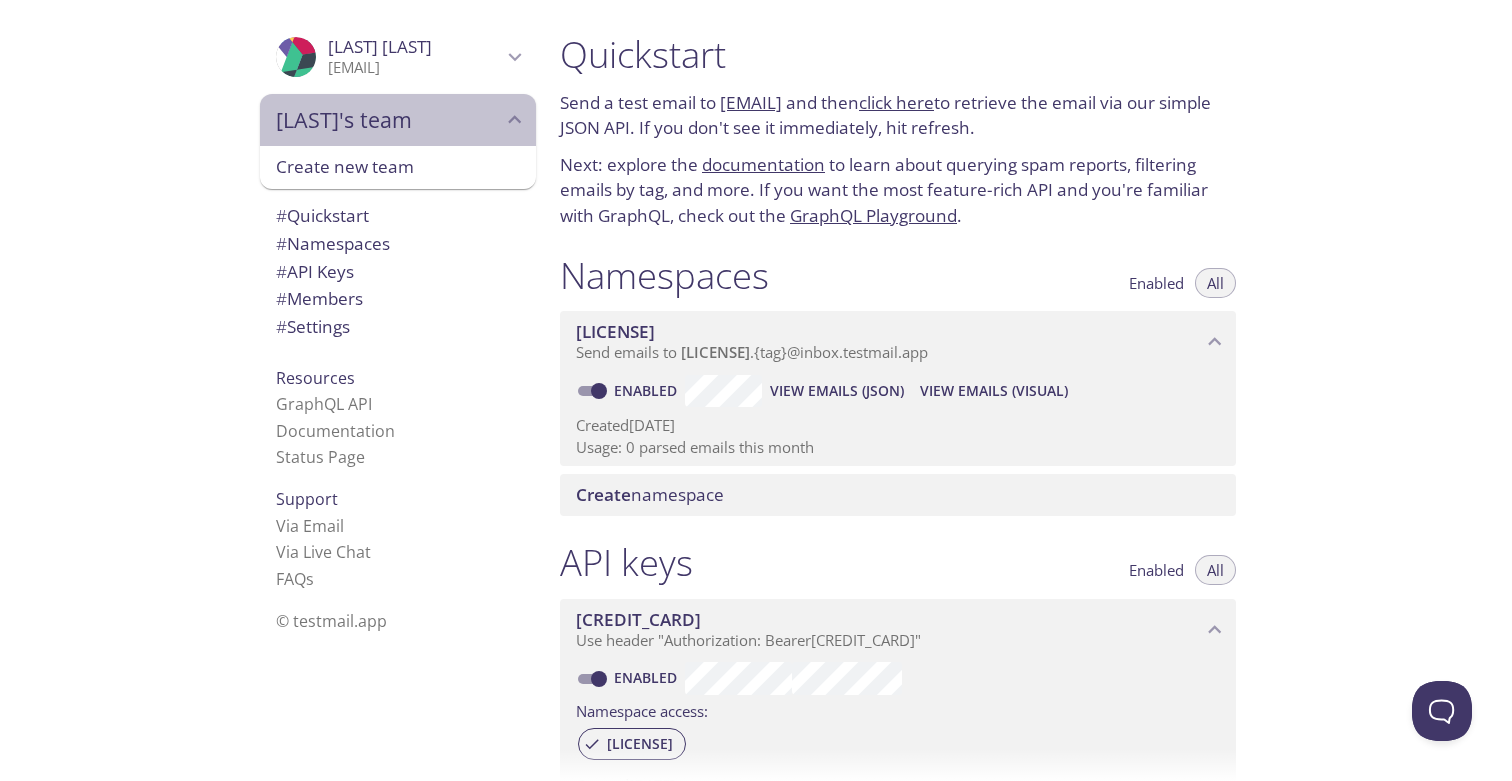 click on "[LAST]'s team" at bounding box center [389, 120] 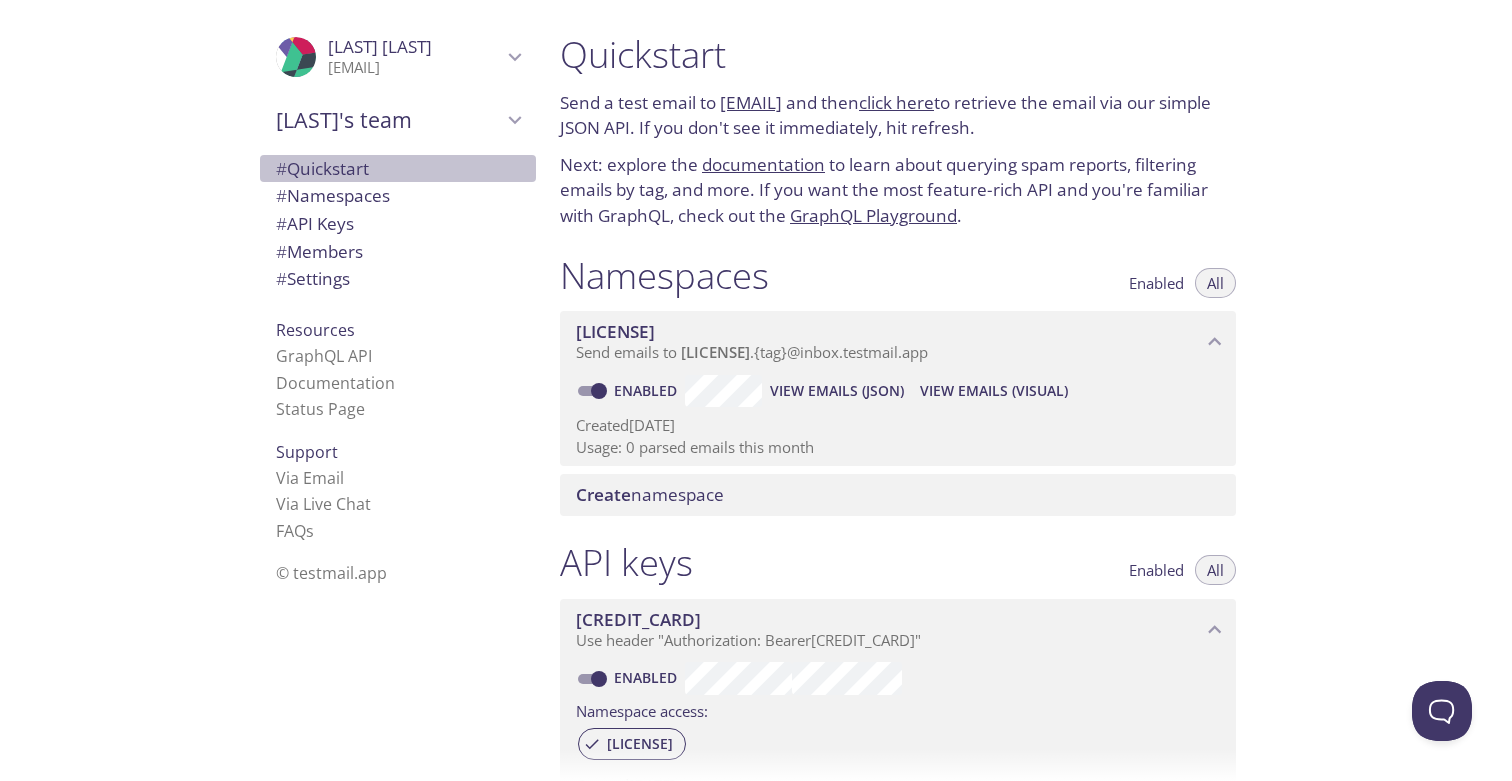 click on "#  Quickstart" at bounding box center (322, 168) 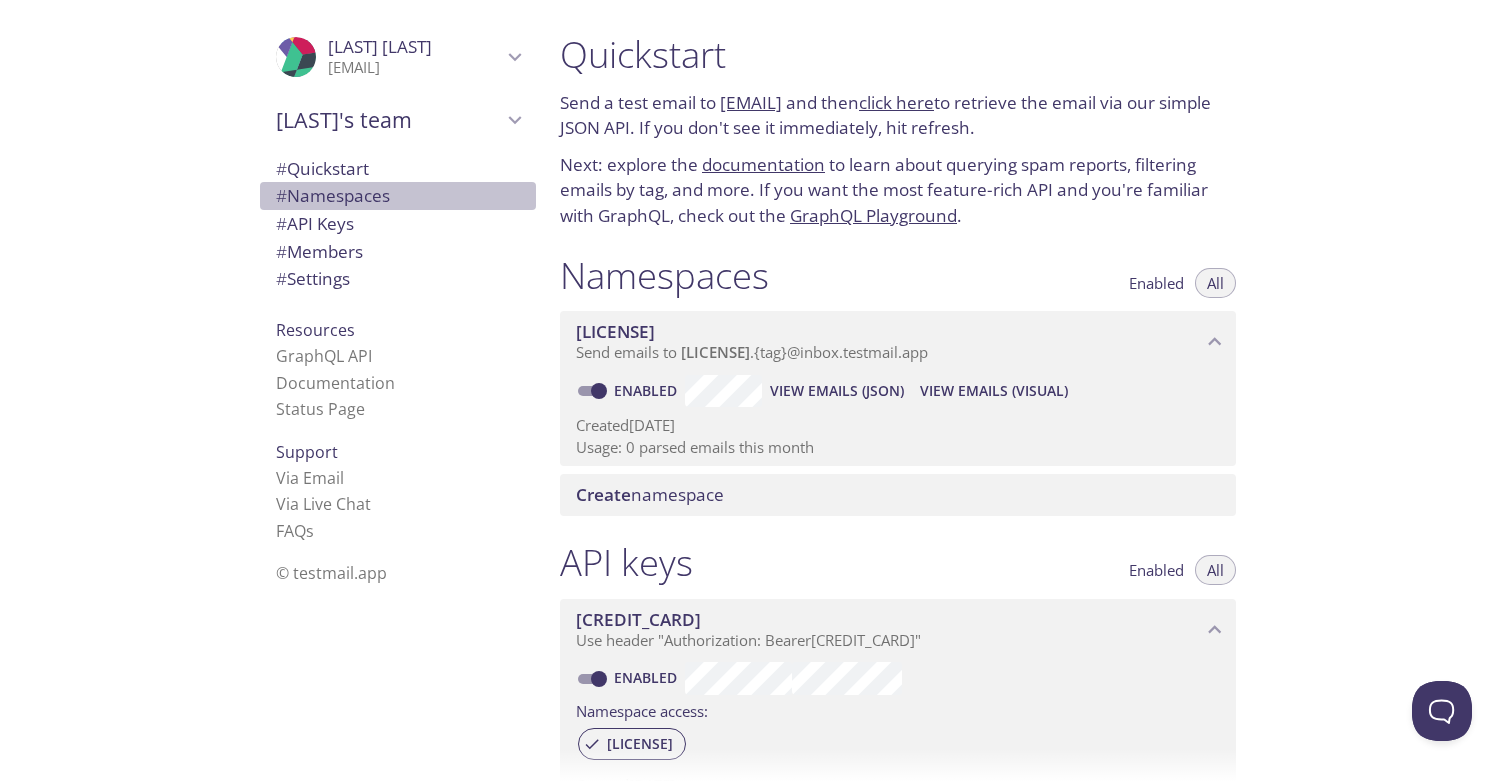click on "#  Namespaces" at bounding box center [398, 196] 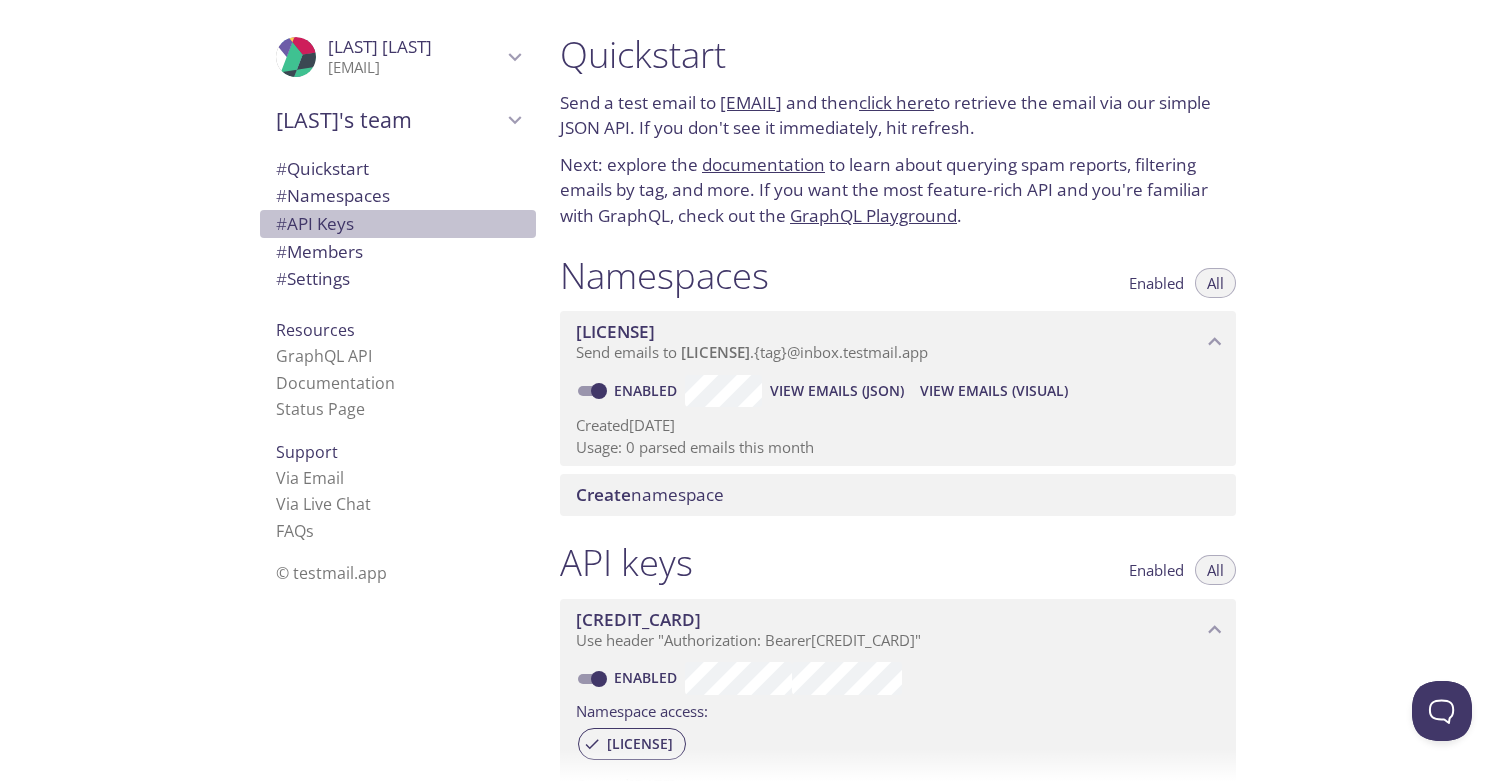 click on "#  API Keys" at bounding box center (398, 224) 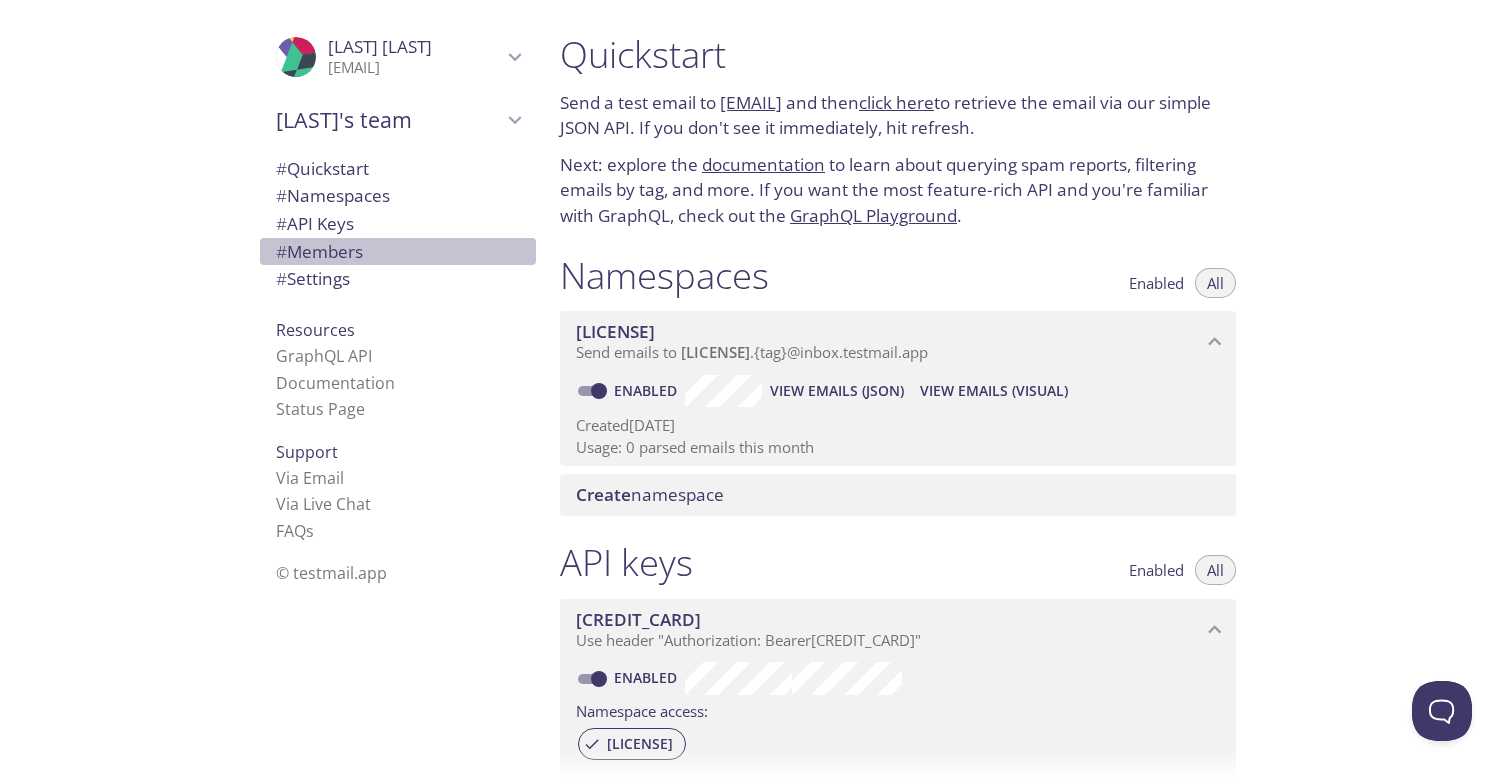 click on "#  Members" at bounding box center [398, 252] 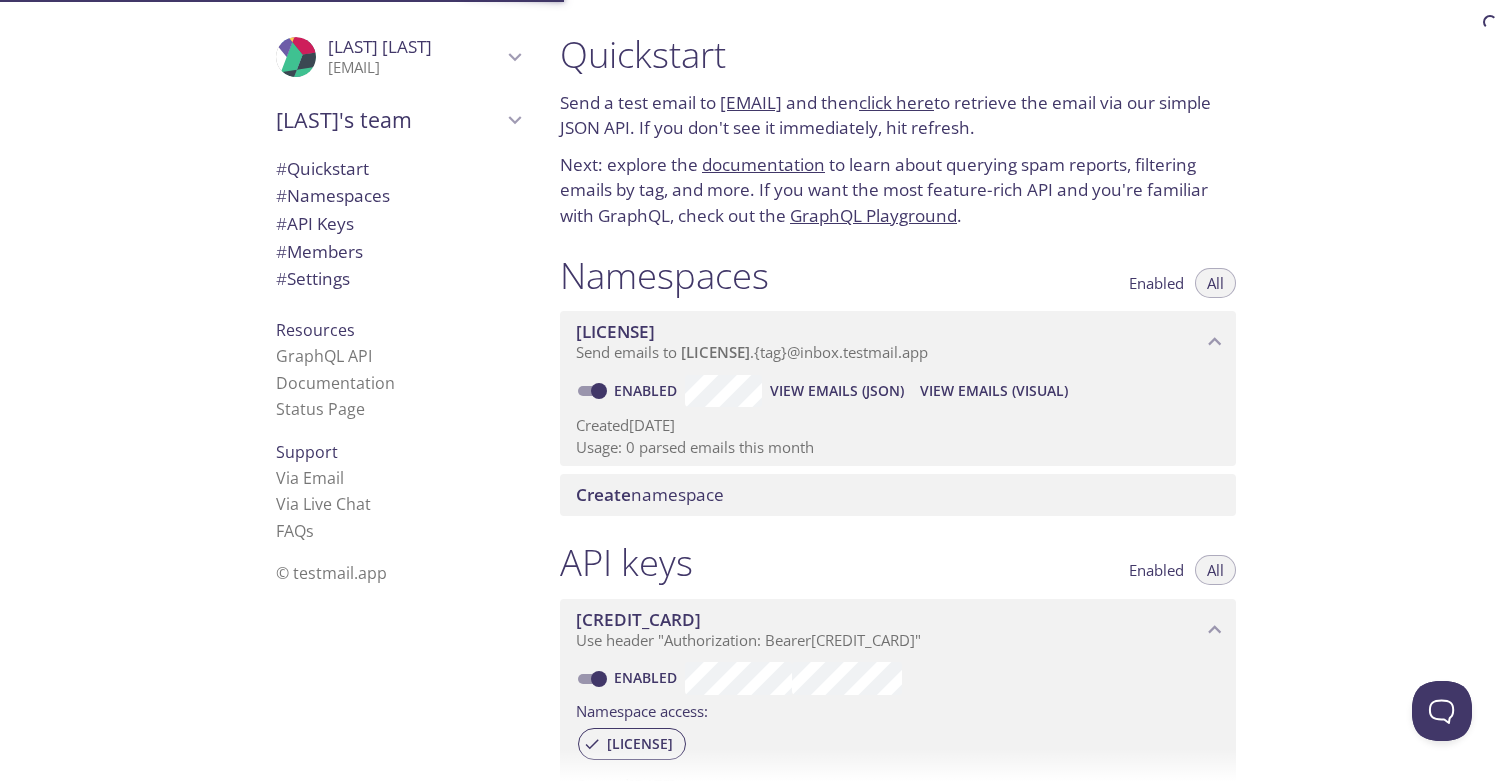 click on "#  Settings" at bounding box center [398, 279] 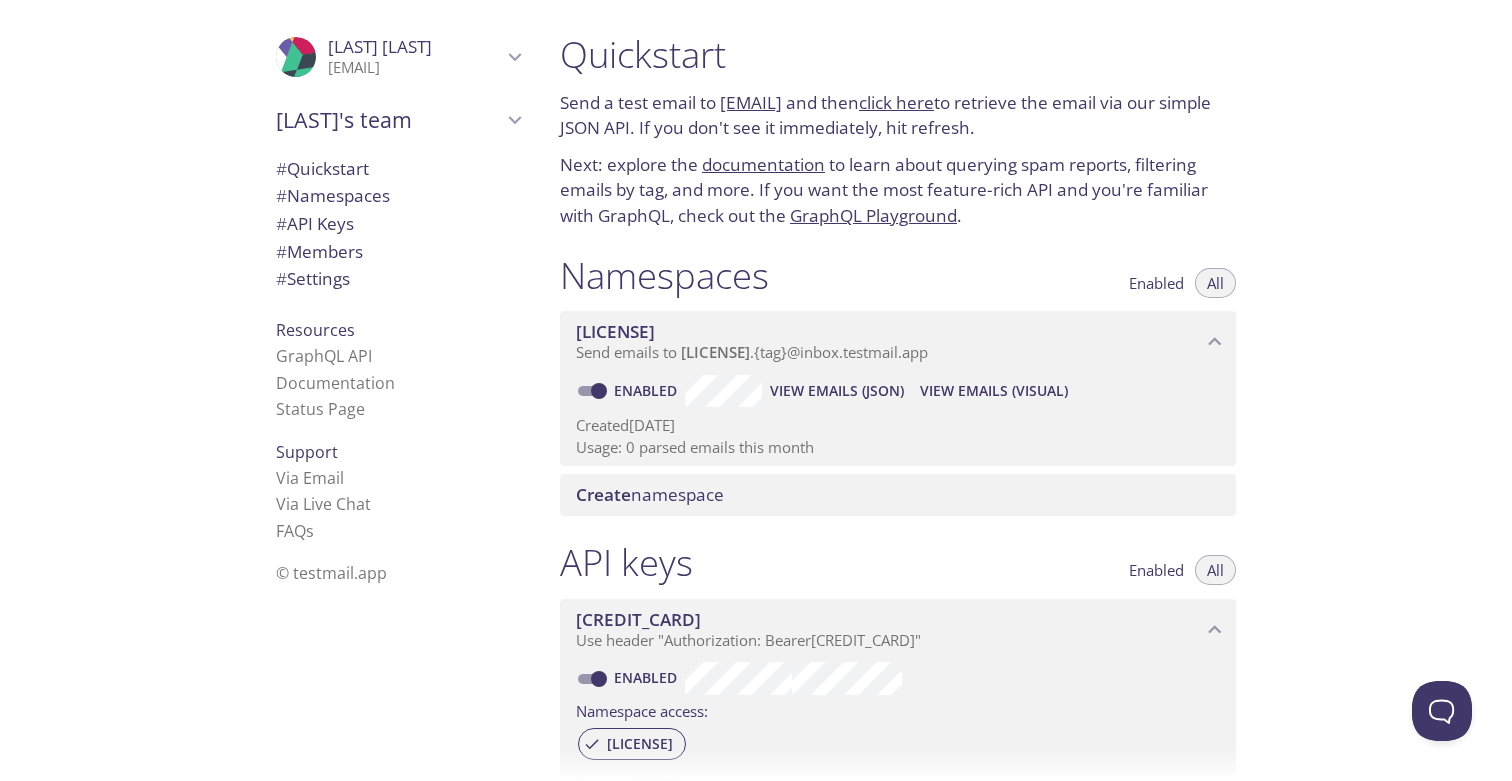 click on "Documentation" at bounding box center (398, 383) 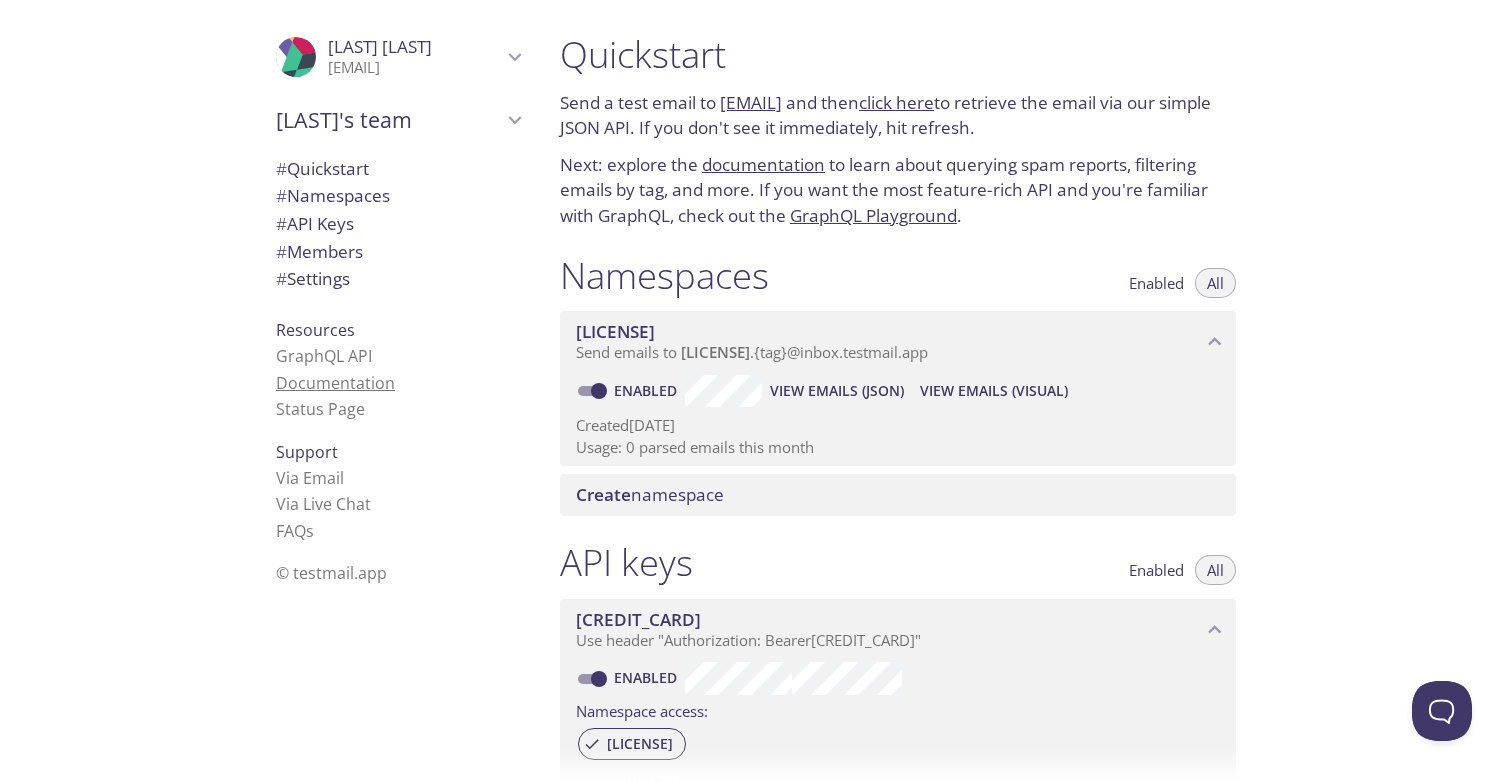 click on "Documentation" at bounding box center (335, 383) 